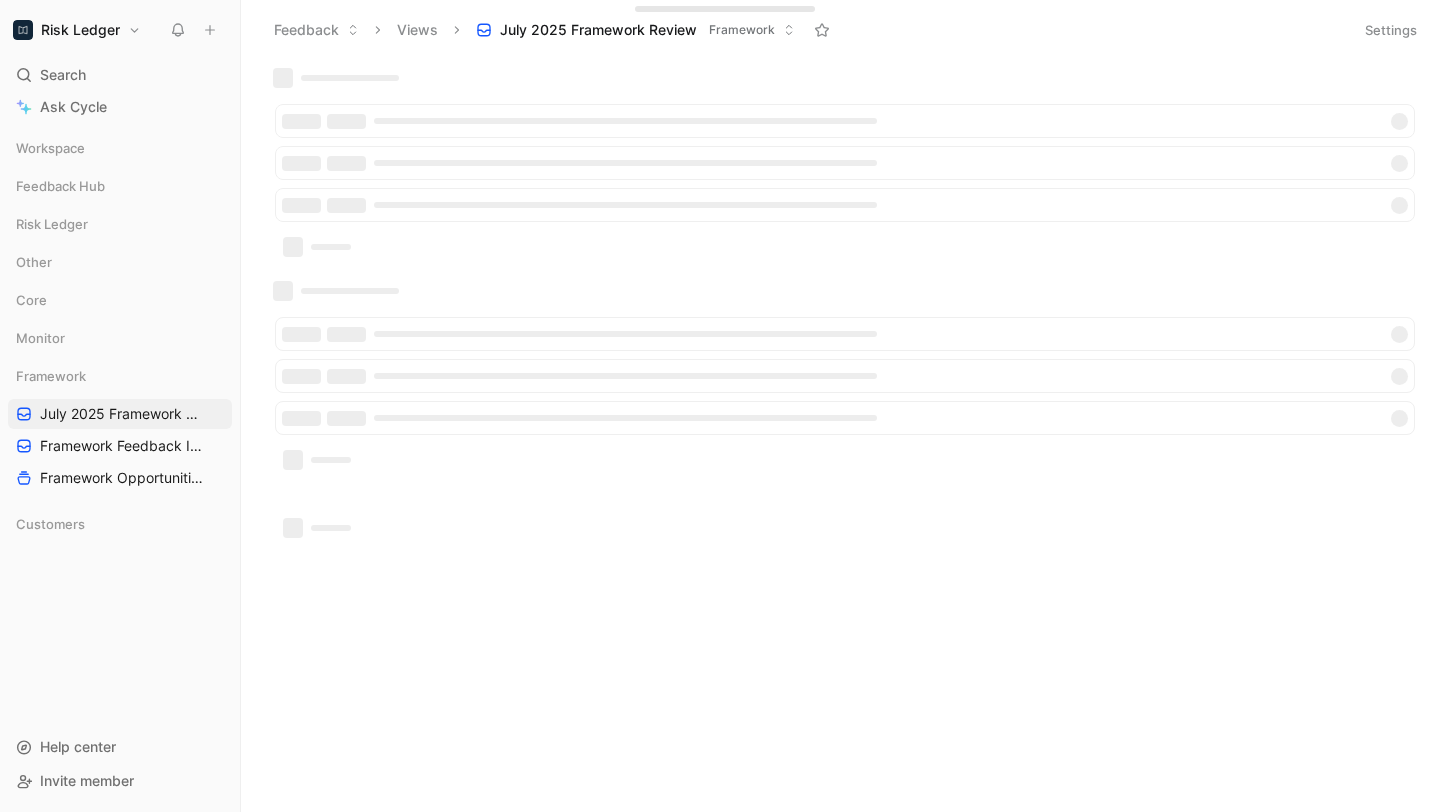 scroll, scrollTop: 0, scrollLeft: 0, axis: both 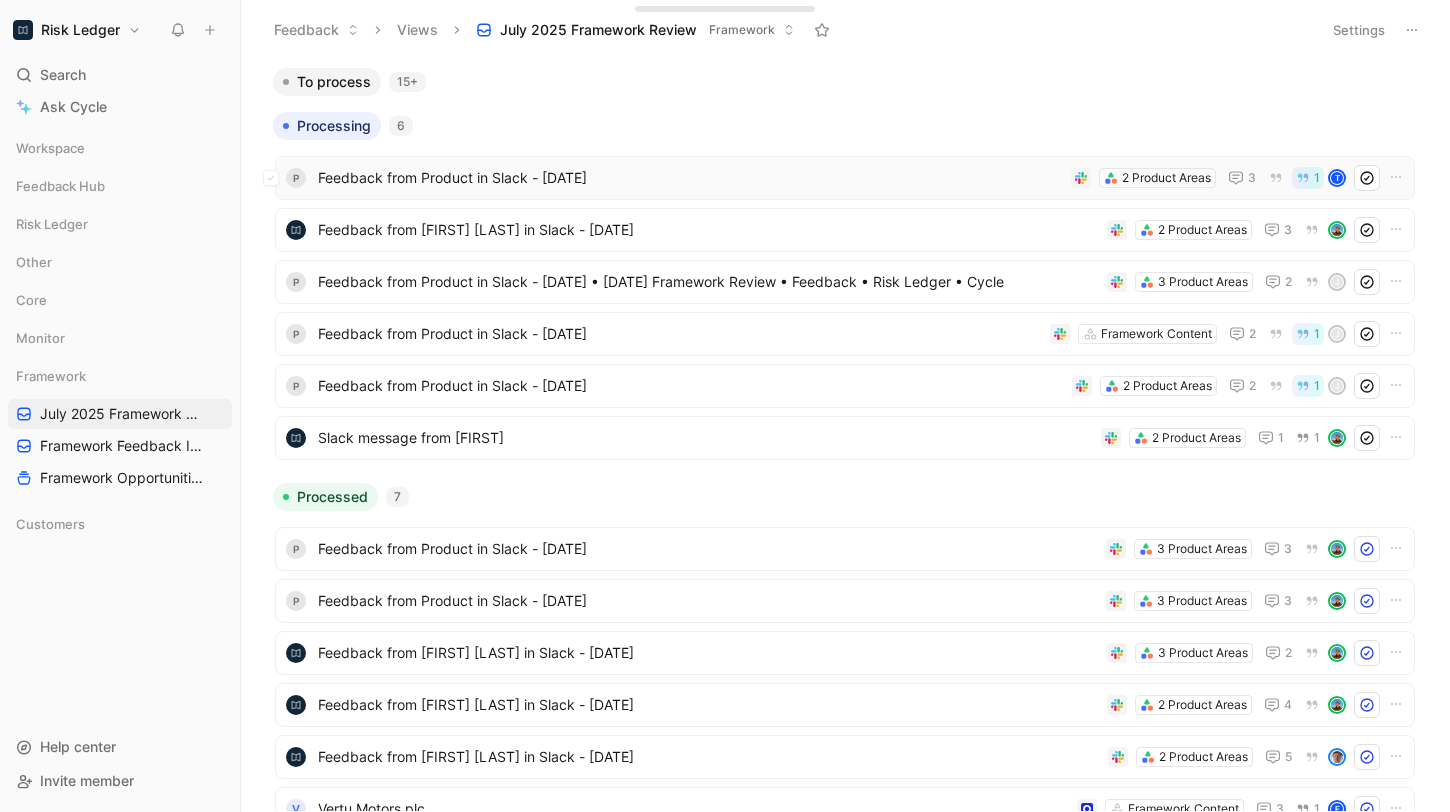 click on "Feedback from Product in Slack - [DATE]" at bounding box center (690, 178) 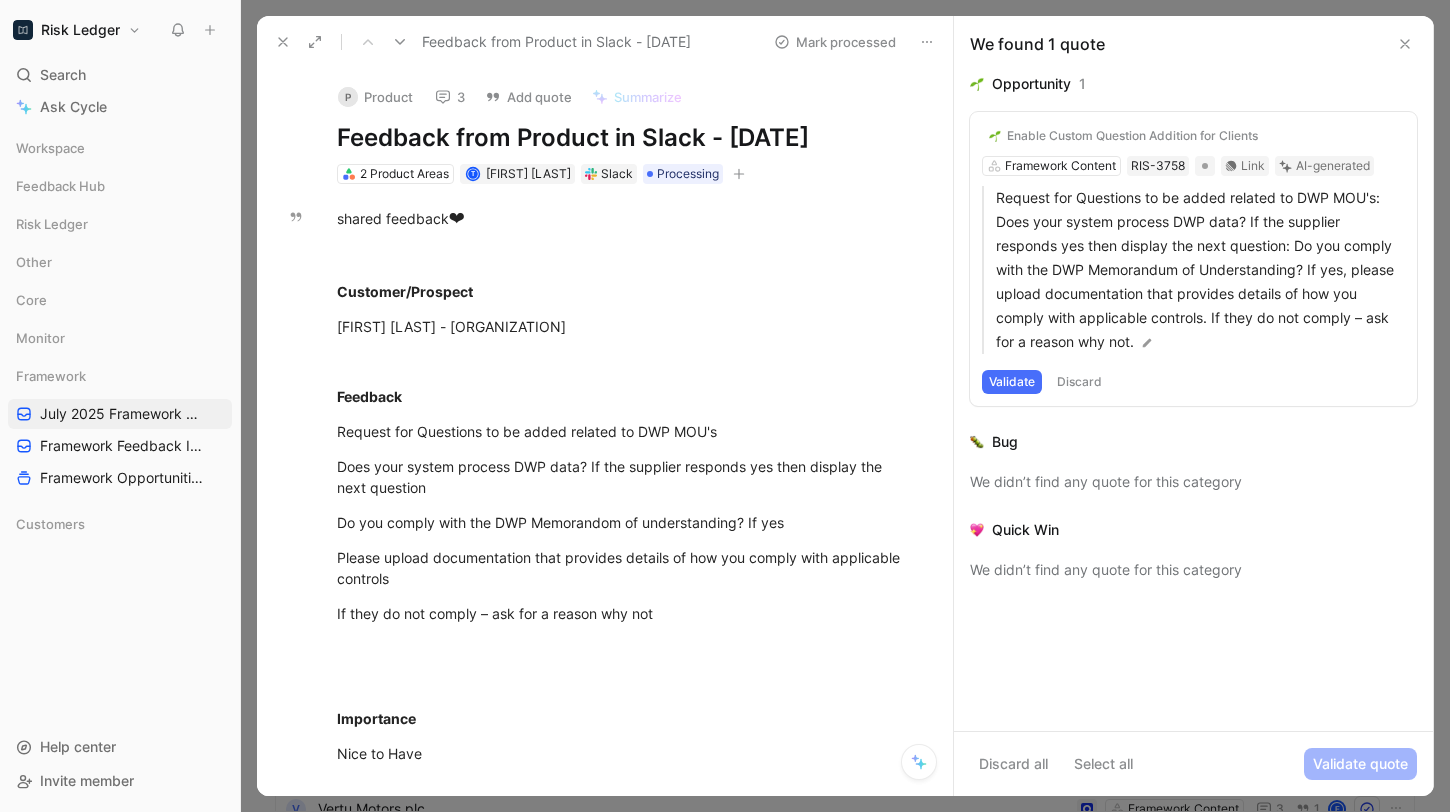 click 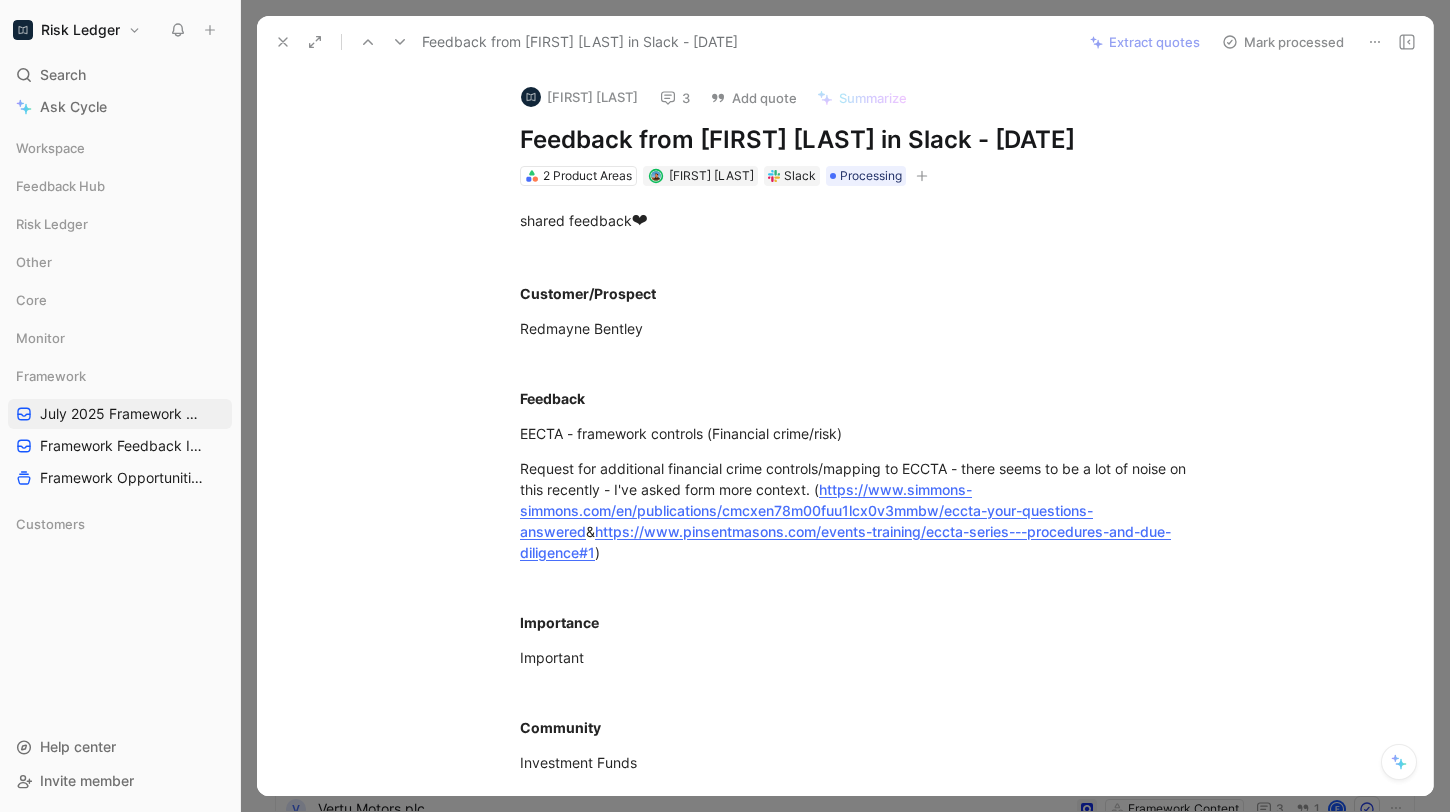 click 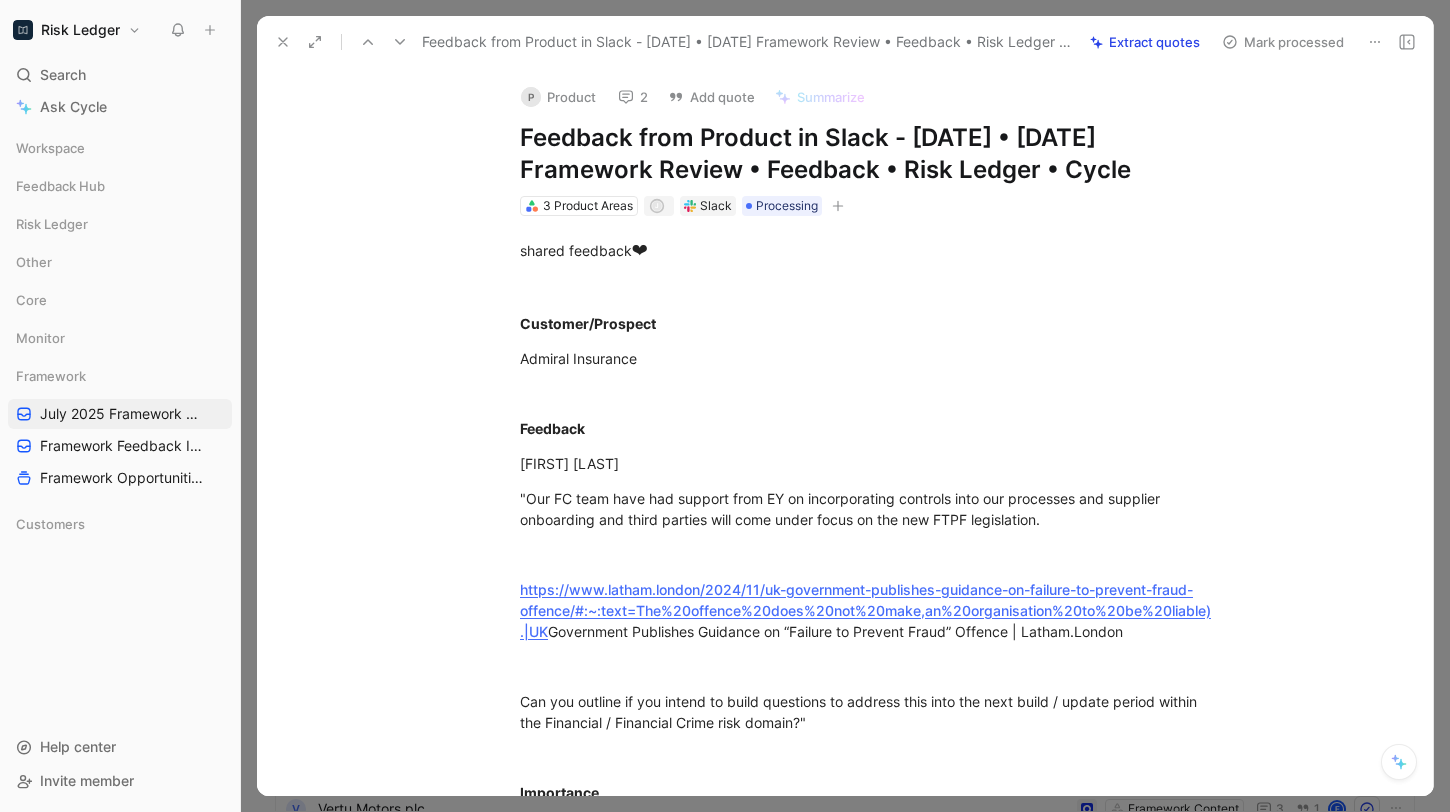 click 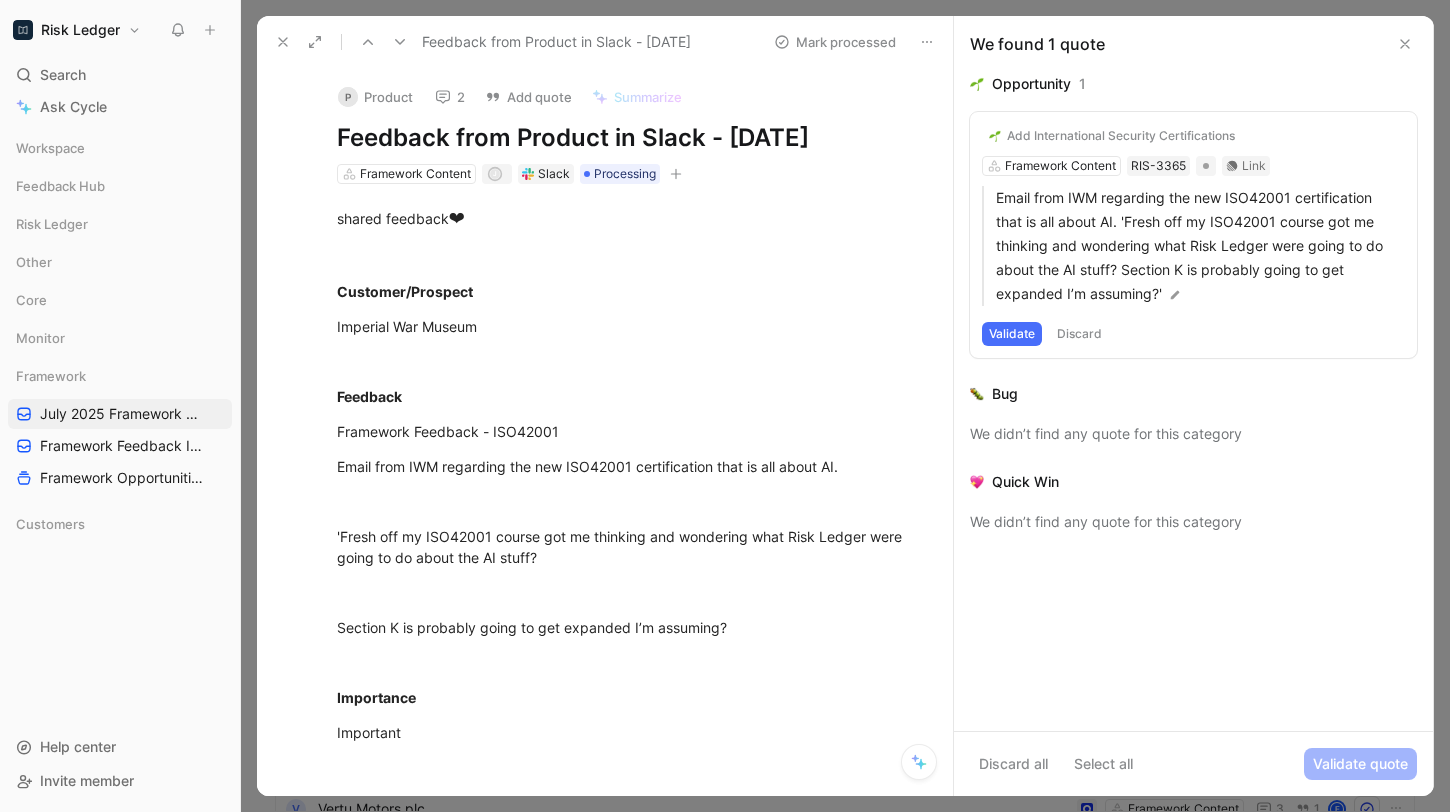 click 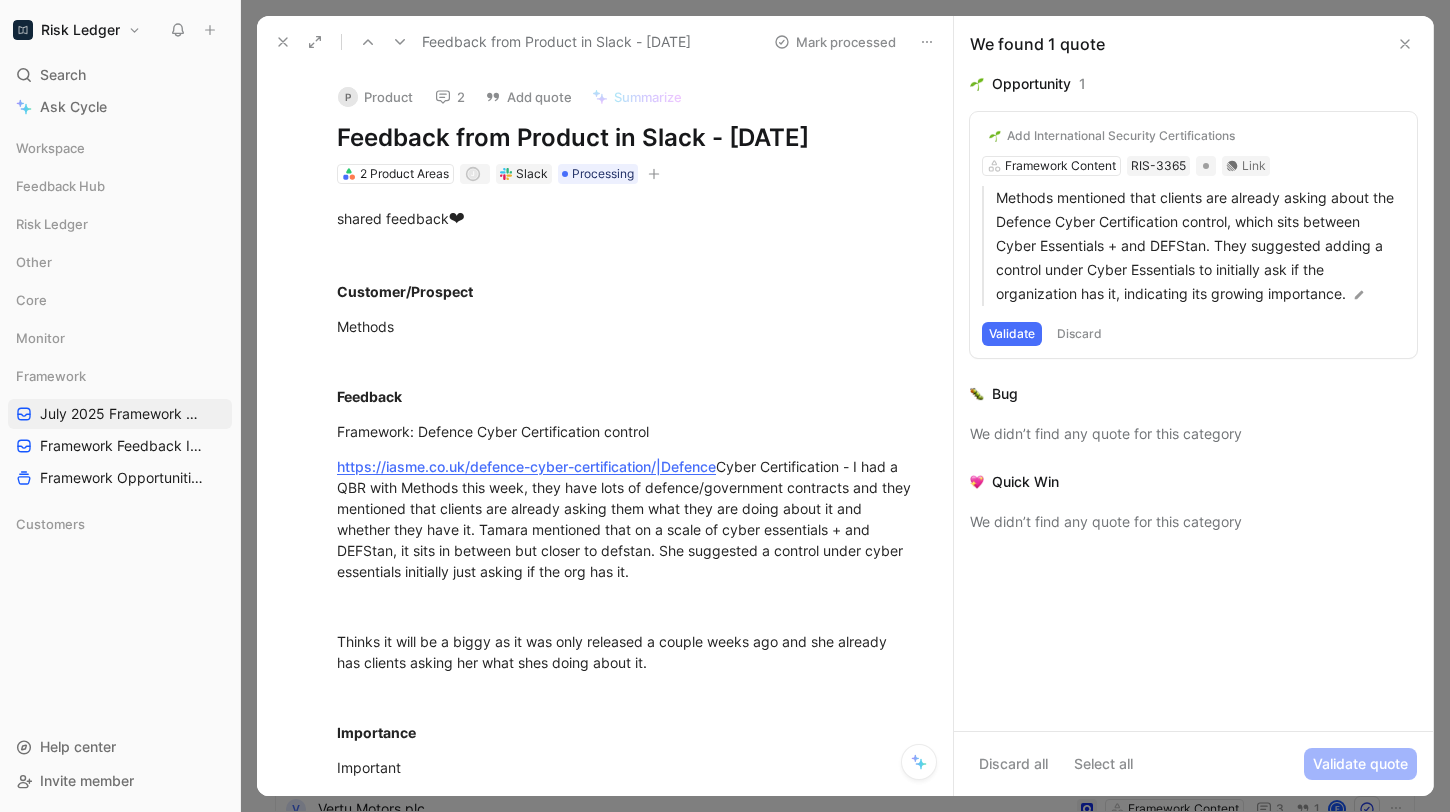 click 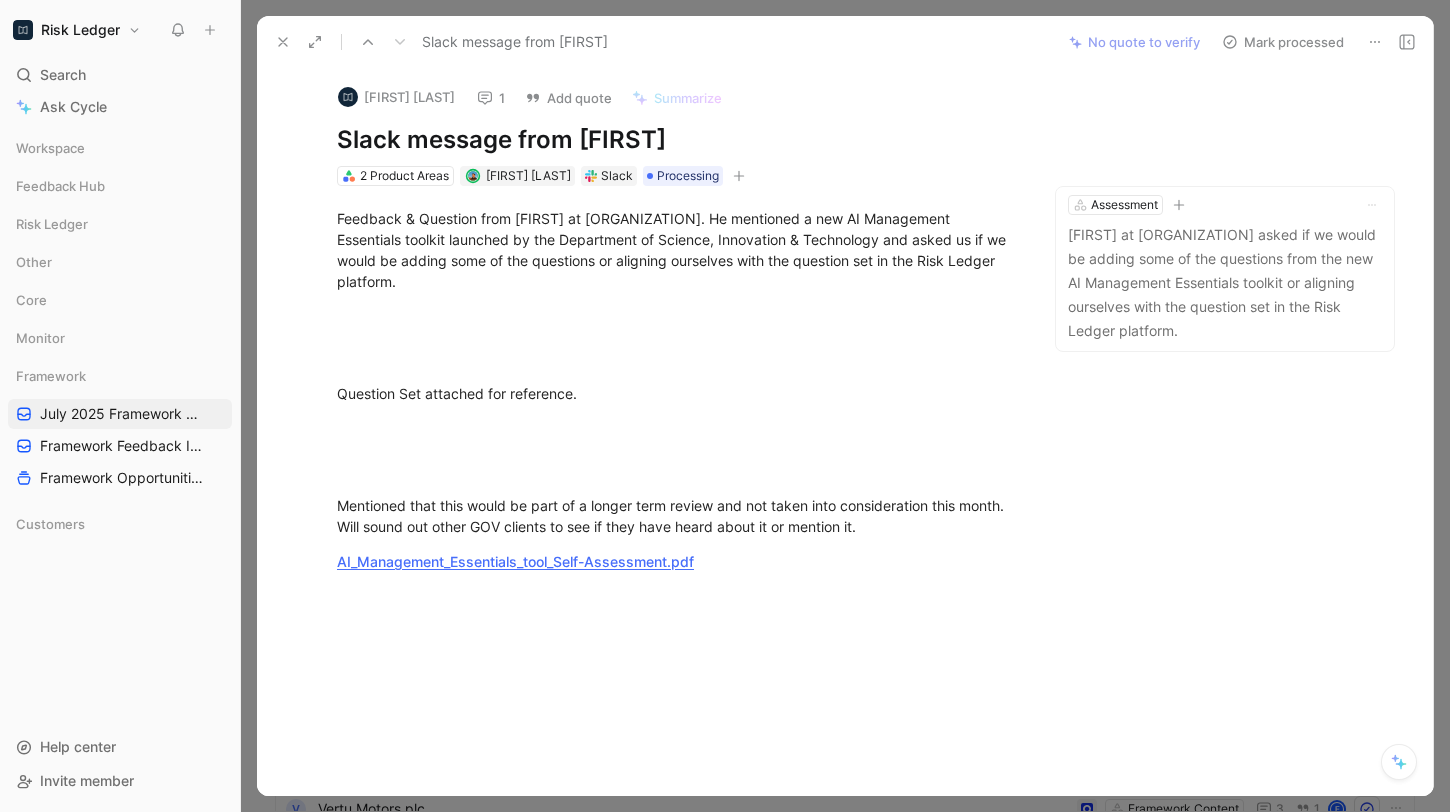click at bounding box center [283, 42] 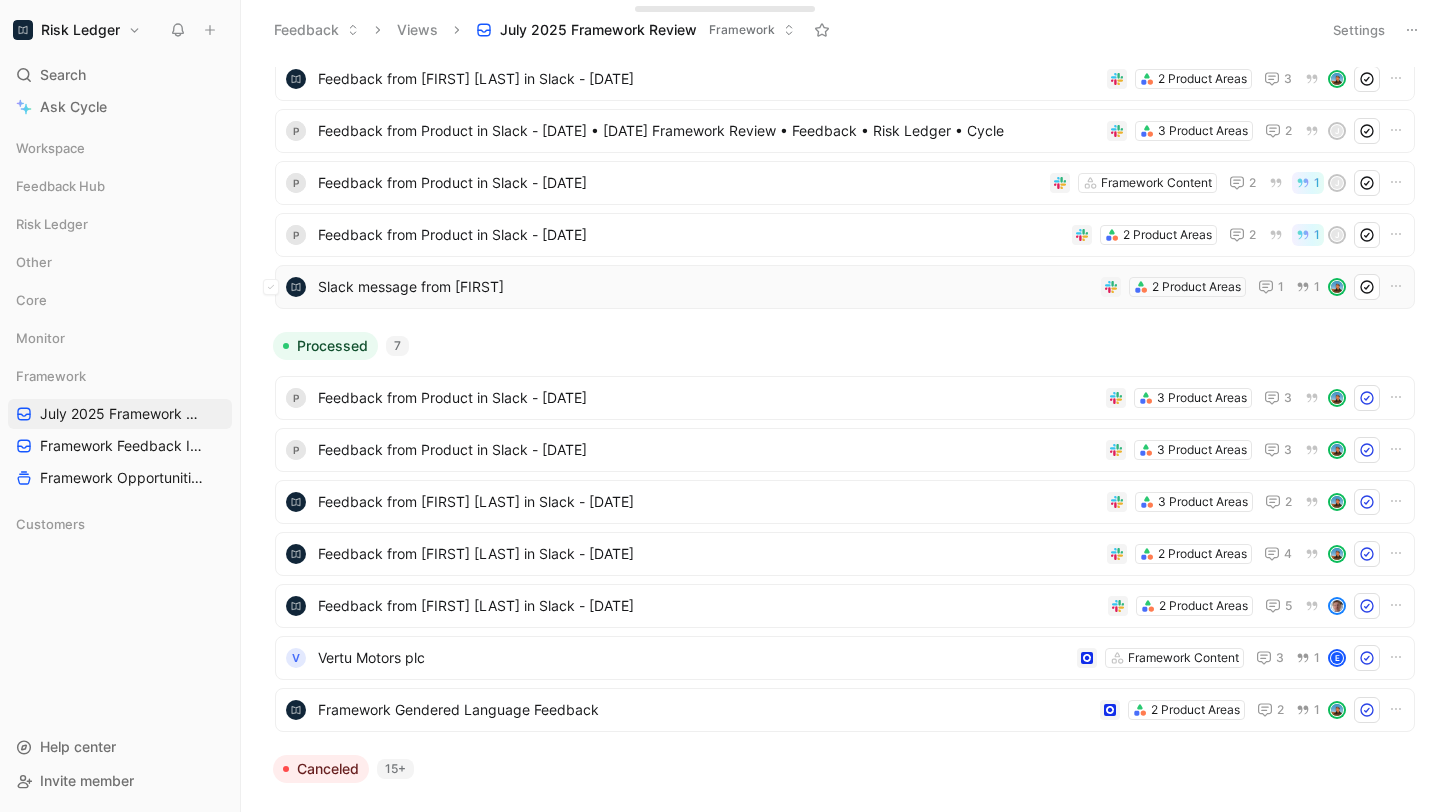 scroll, scrollTop: 202, scrollLeft: 0, axis: vertical 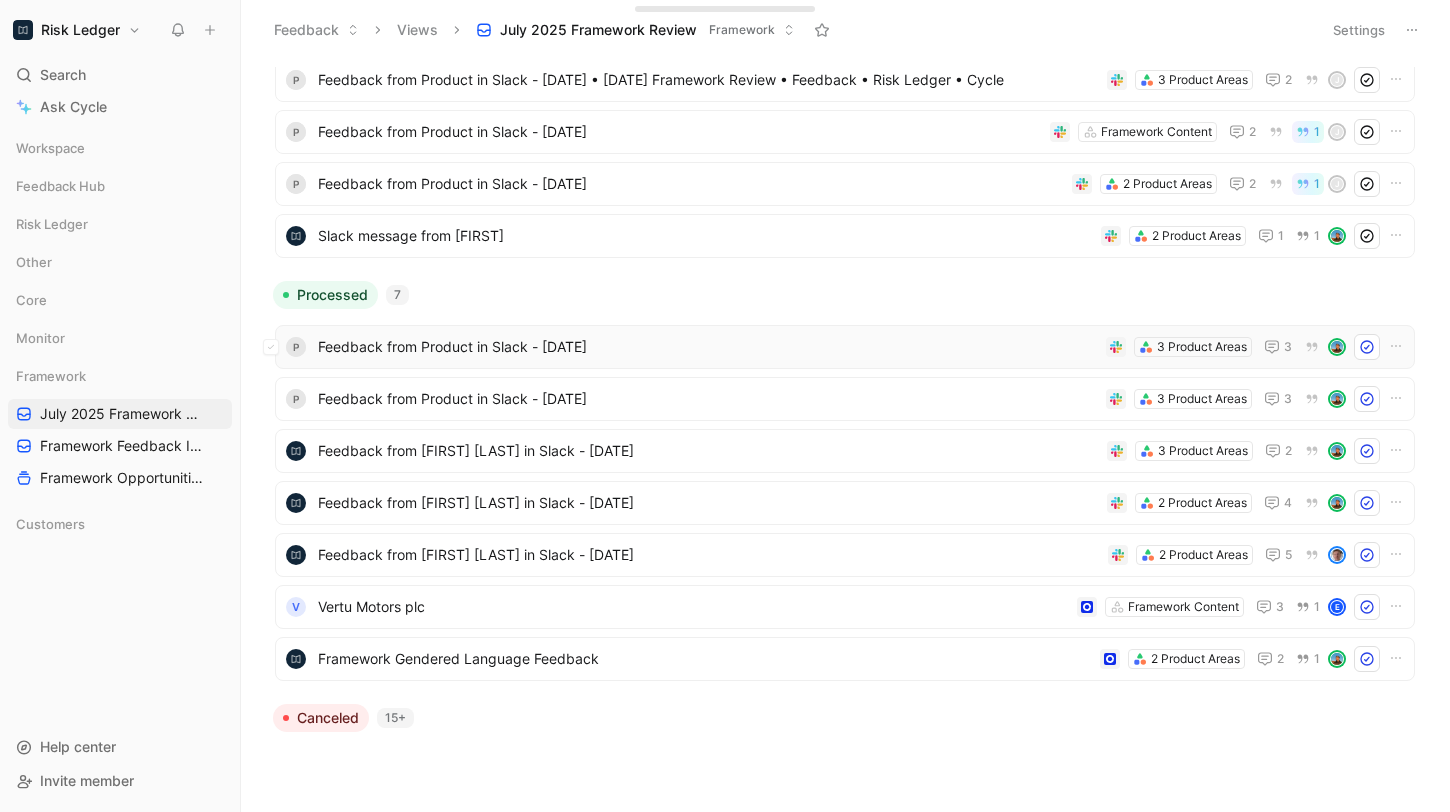 click on "Feedback from Product in Slack - [DATE]" at bounding box center (708, 347) 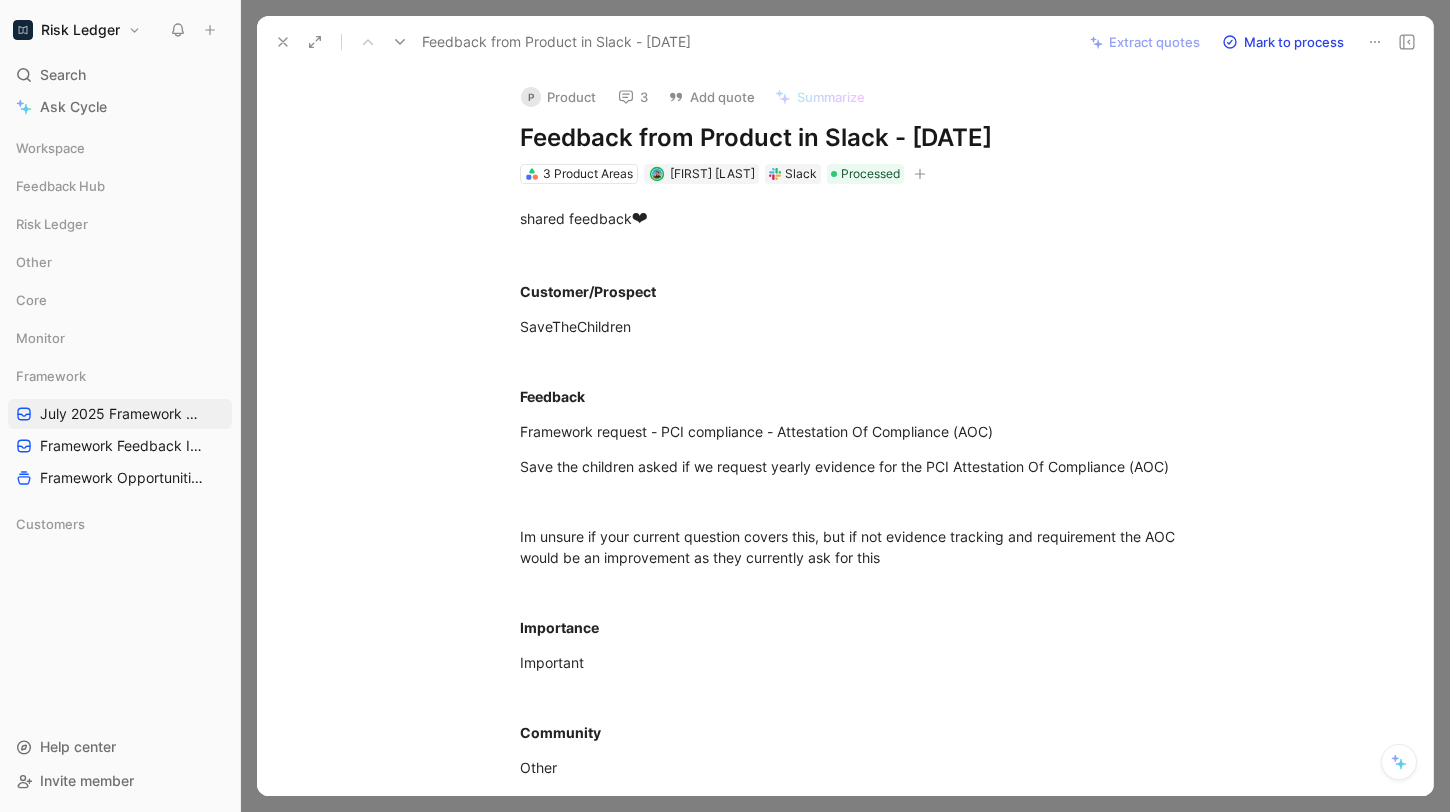 click 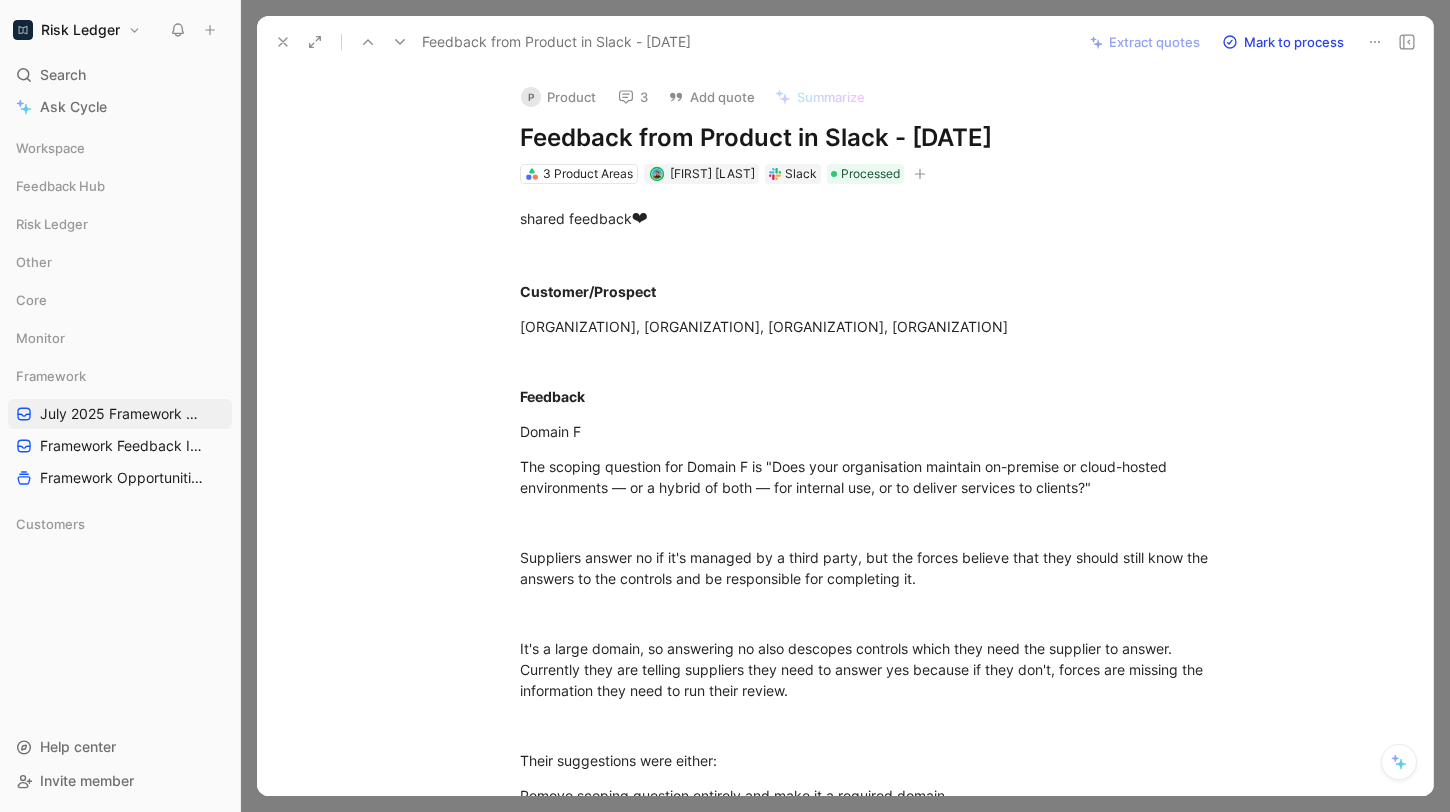 click 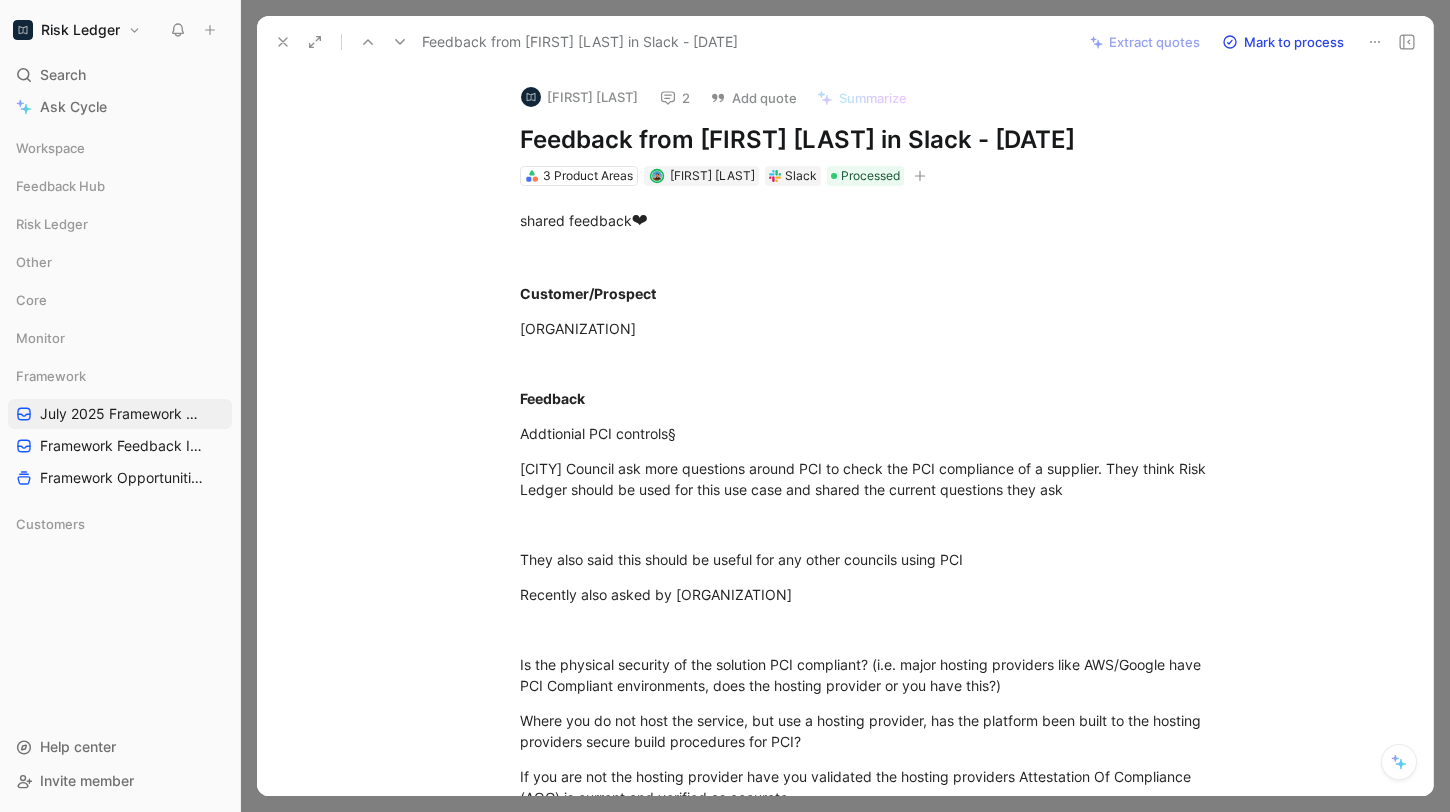 click 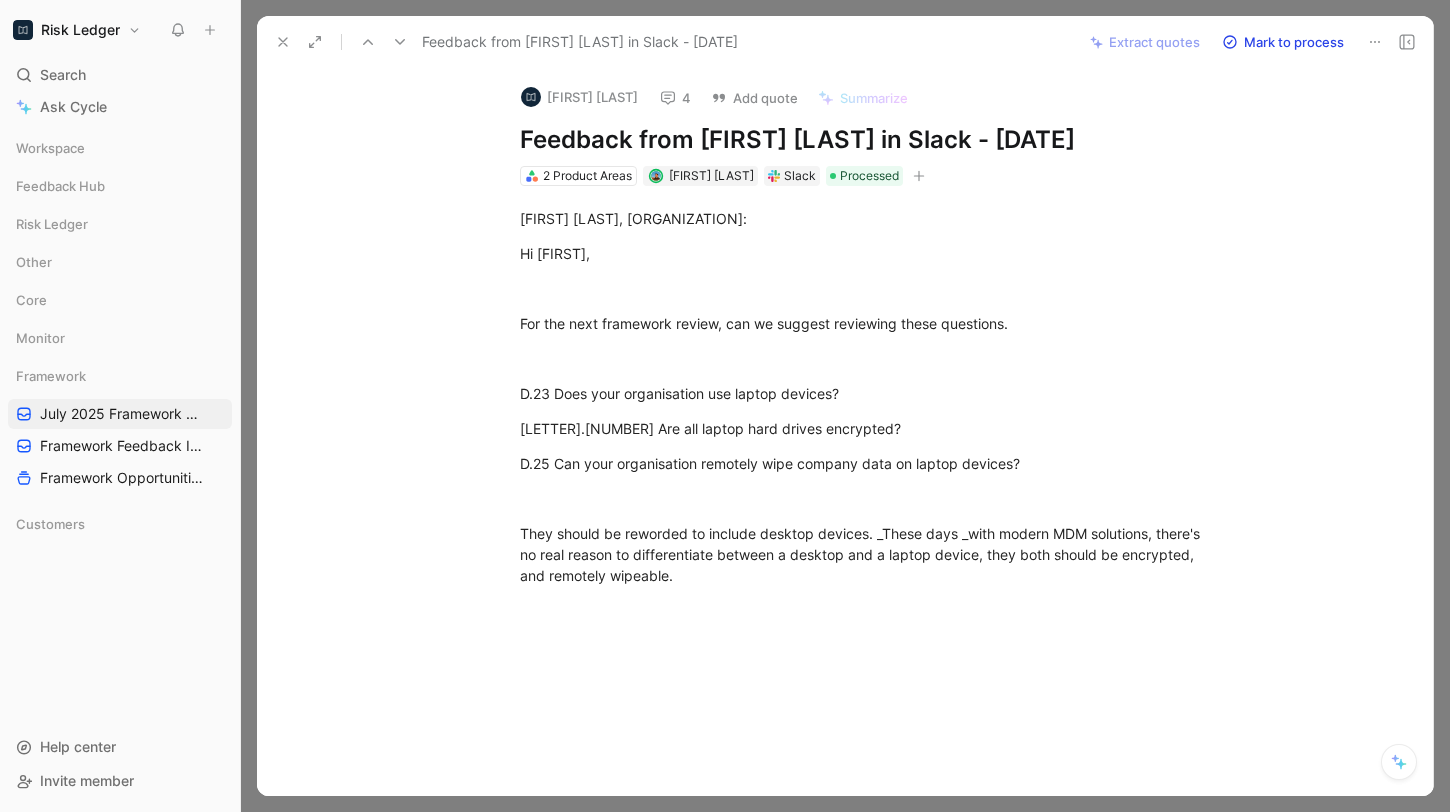 click 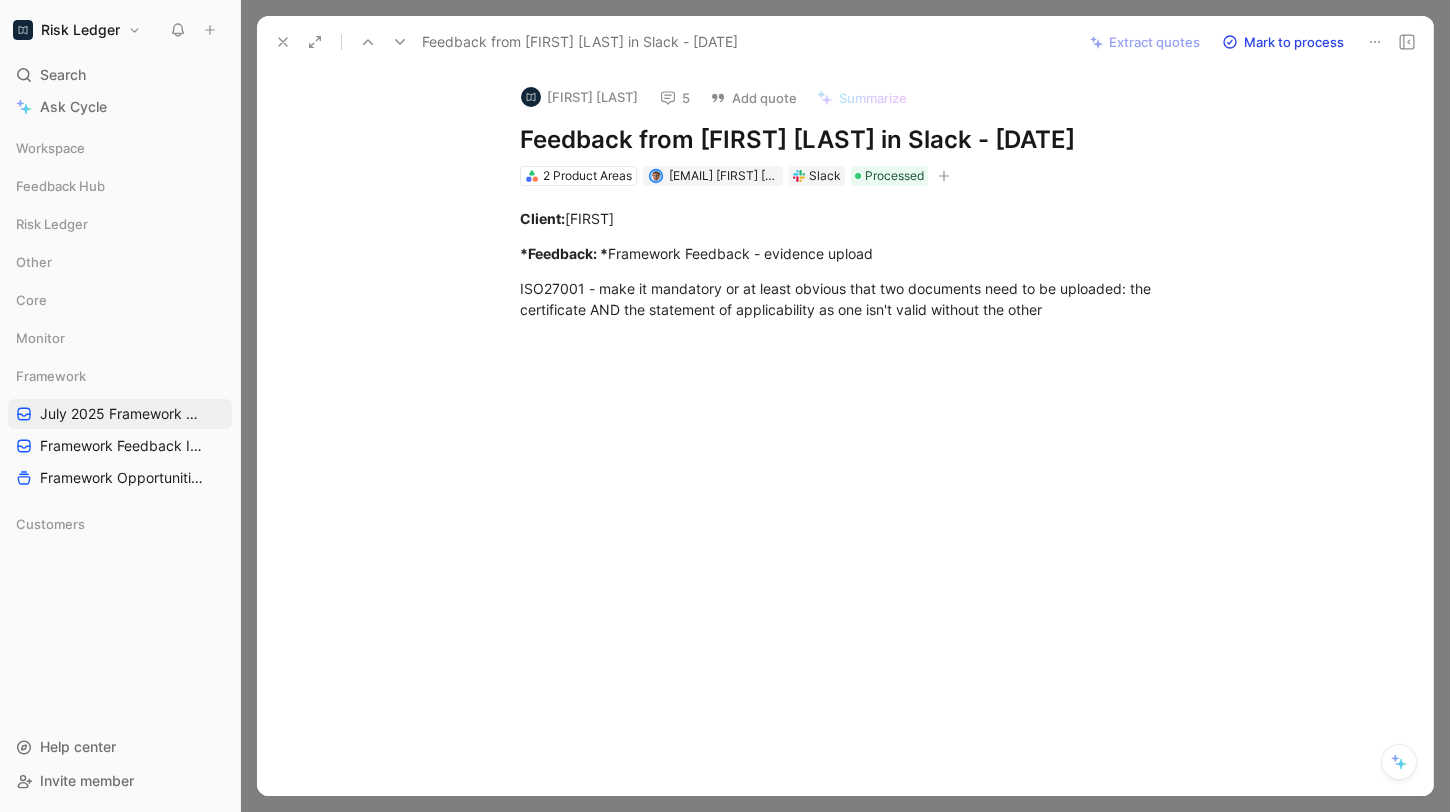 click 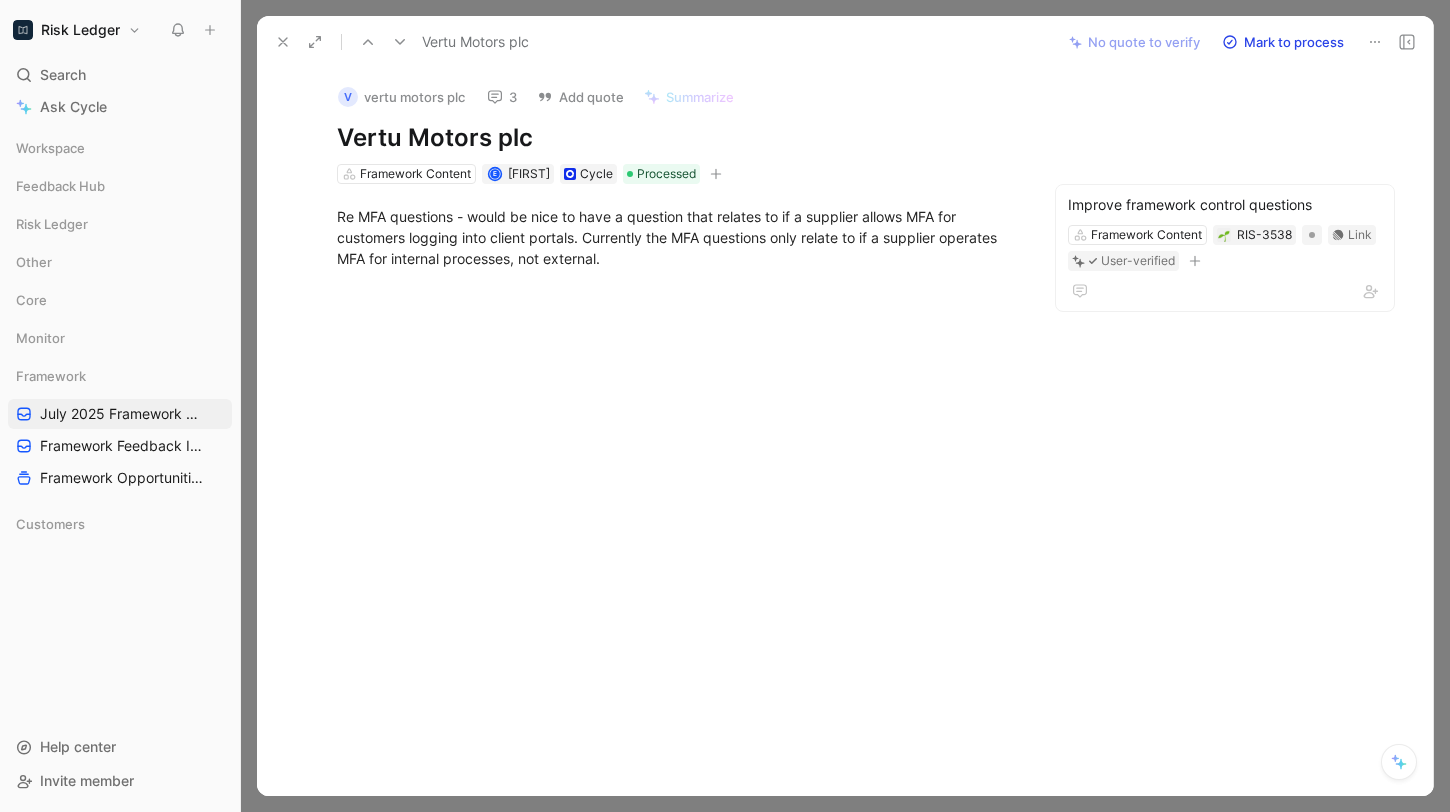 click 